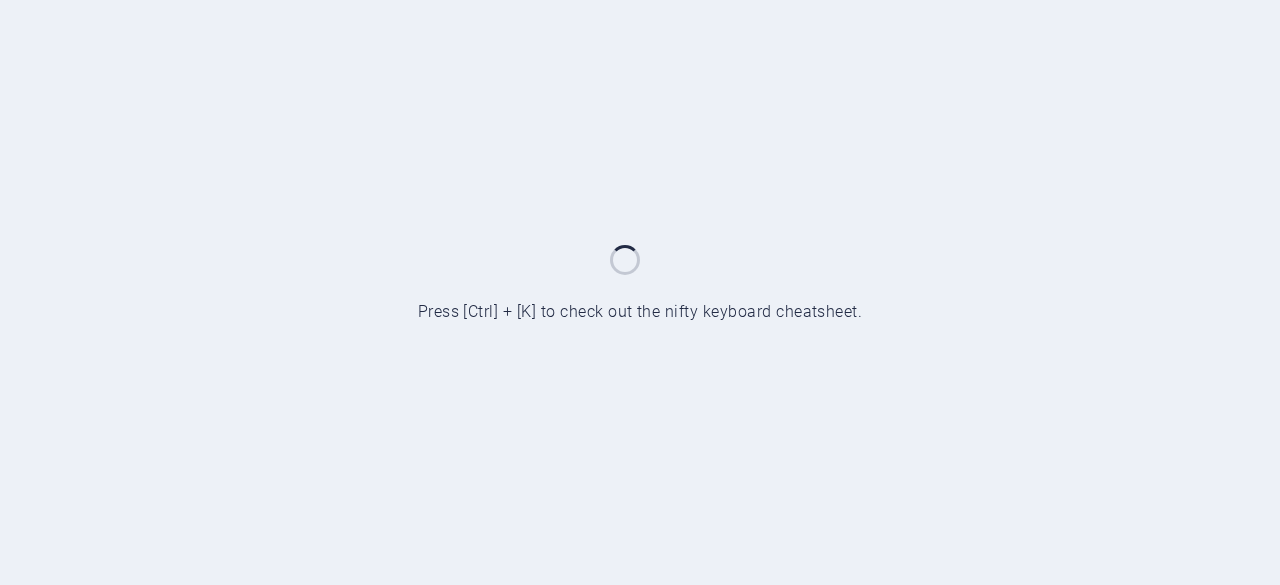 scroll, scrollTop: 0, scrollLeft: 0, axis: both 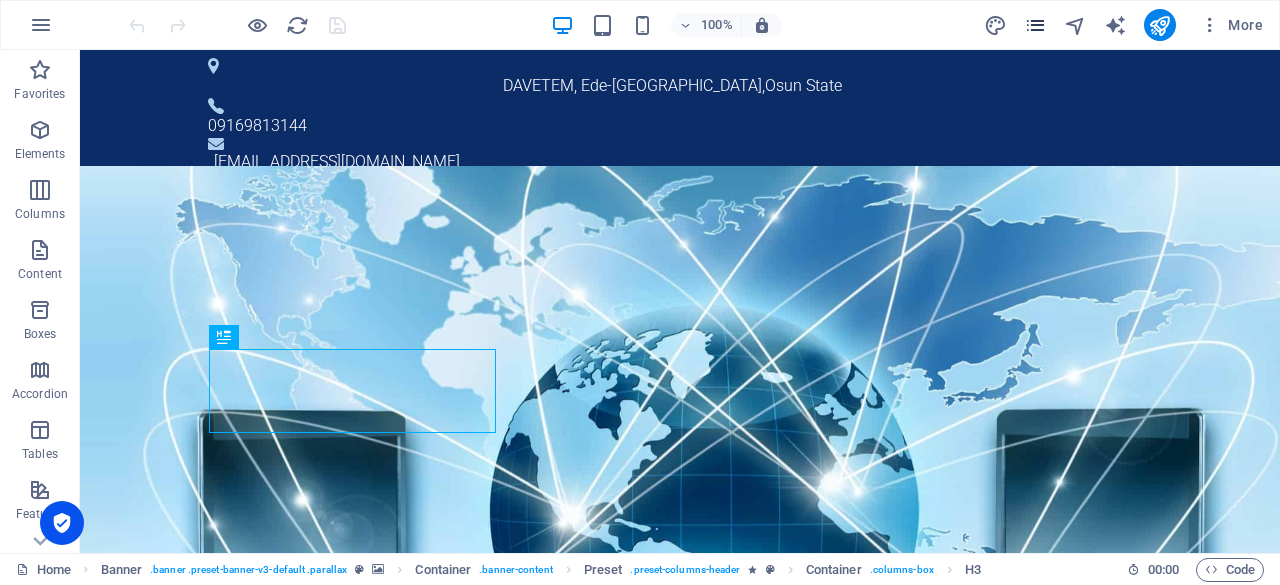 click at bounding box center (1035, 25) 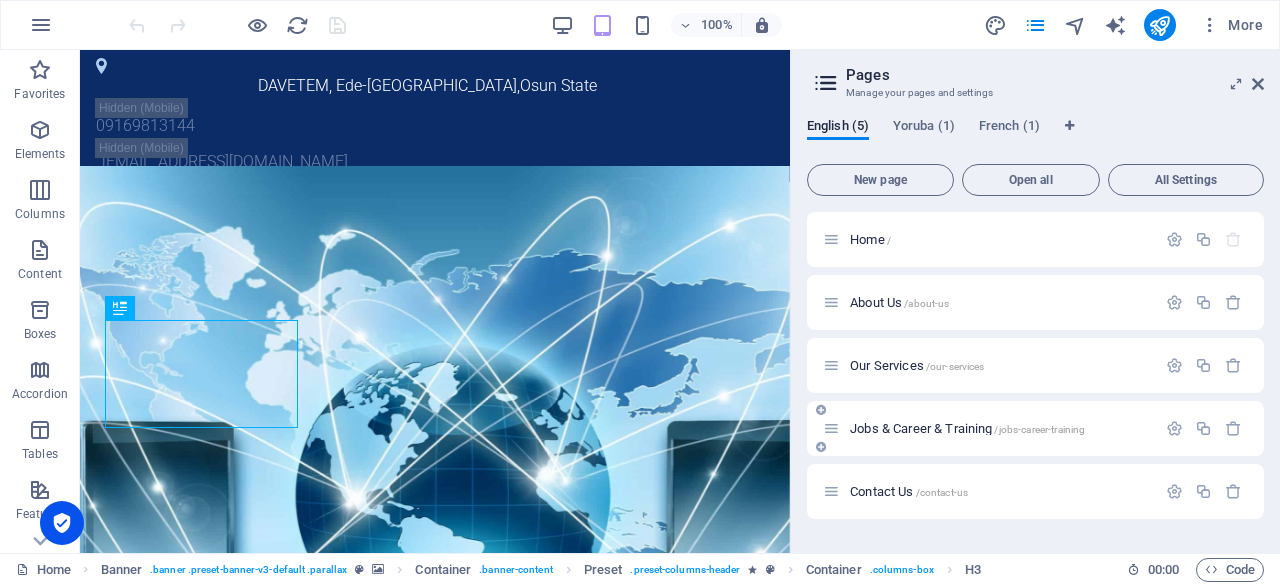 click on "Jobs & Career & Training /jobs-career-training" at bounding box center (967, 428) 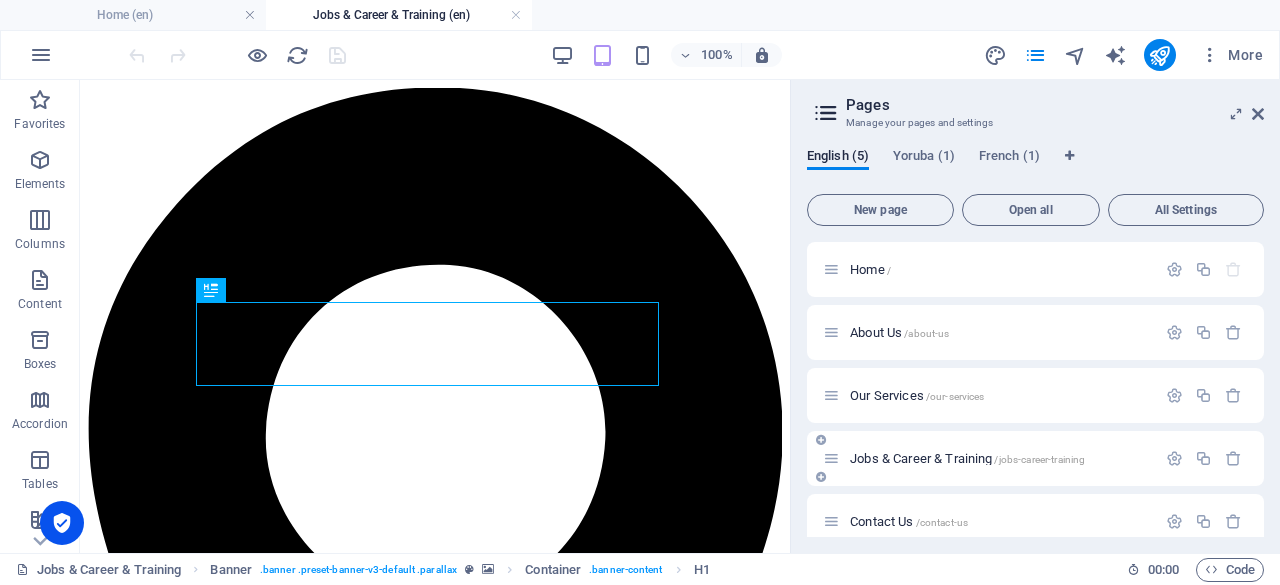 scroll, scrollTop: 0, scrollLeft: 0, axis: both 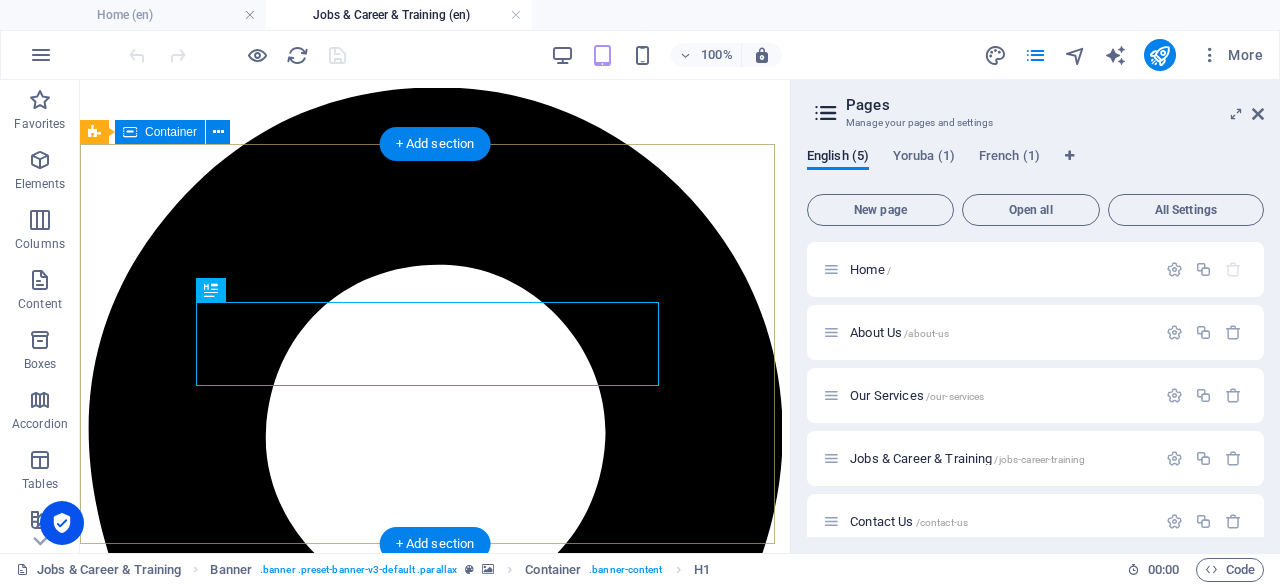 click on "Jobs & Career & Training" at bounding box center [435, 2955] 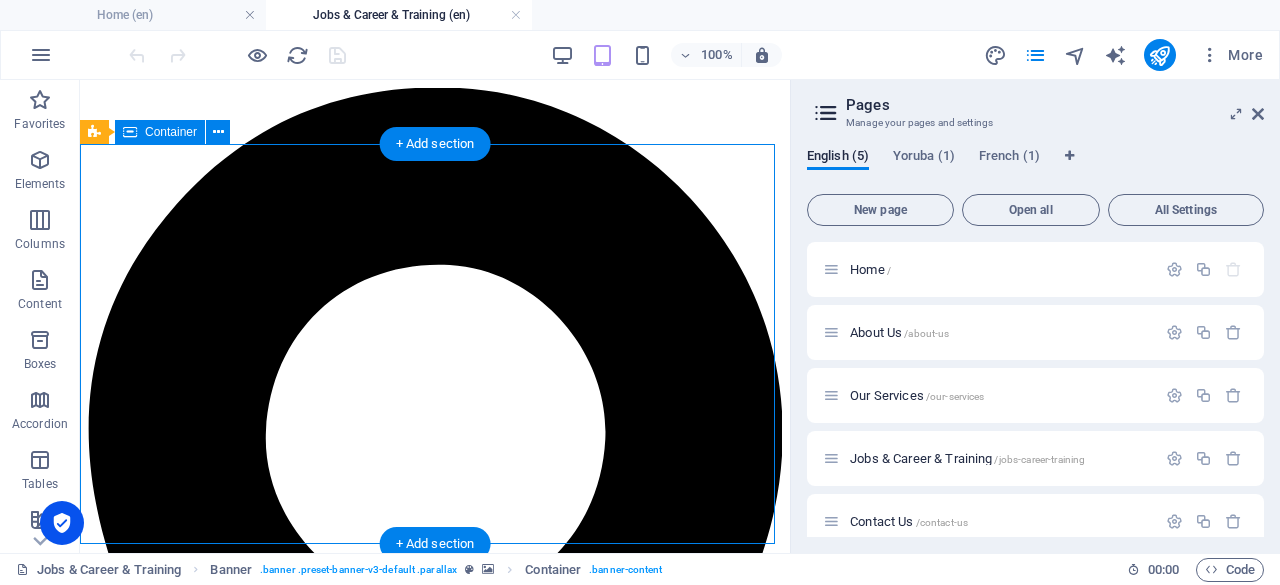 click on "Jobs & Career & Training" at bounding box center [435, 2955] 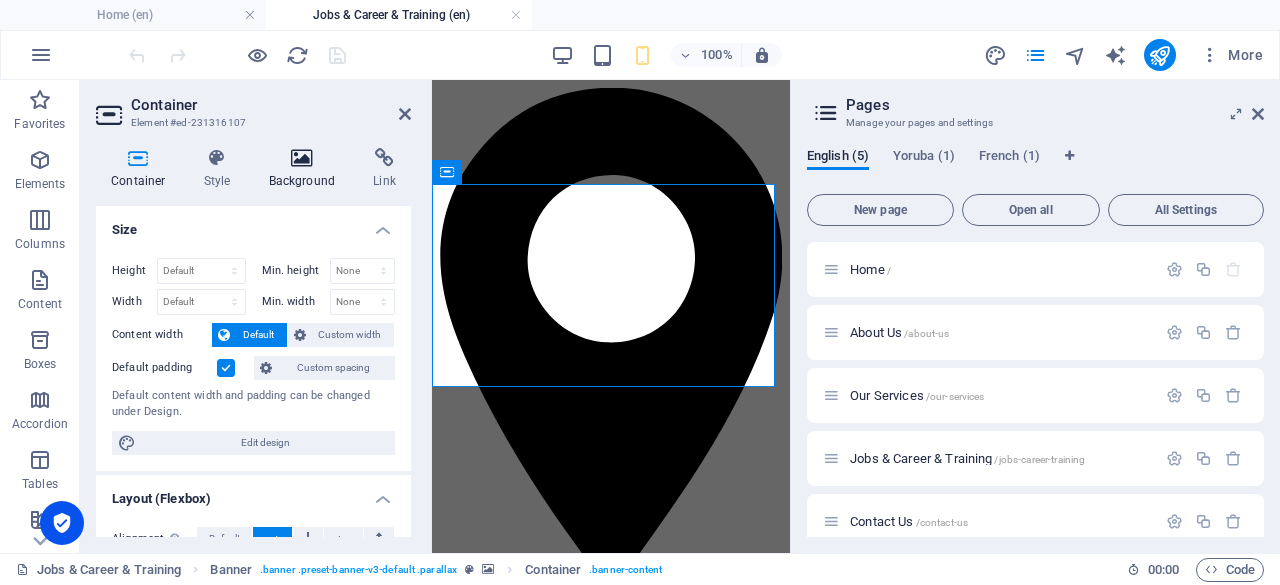 click on "Background" at bounding box center [306, 169] 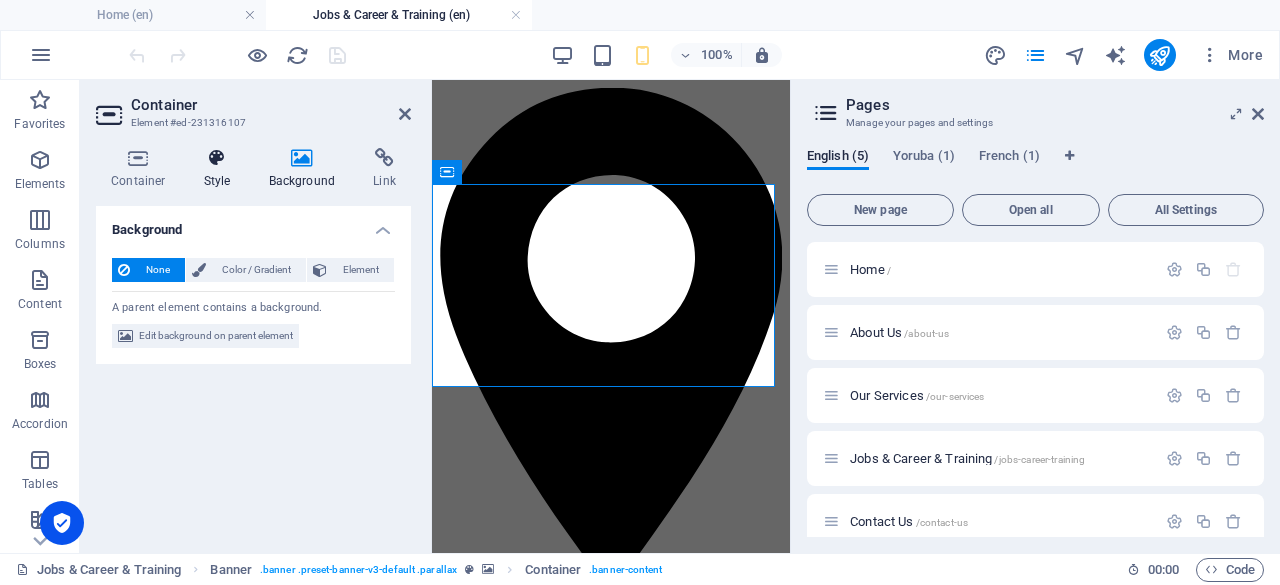 click on "Style" at bounding box center (221, 169) 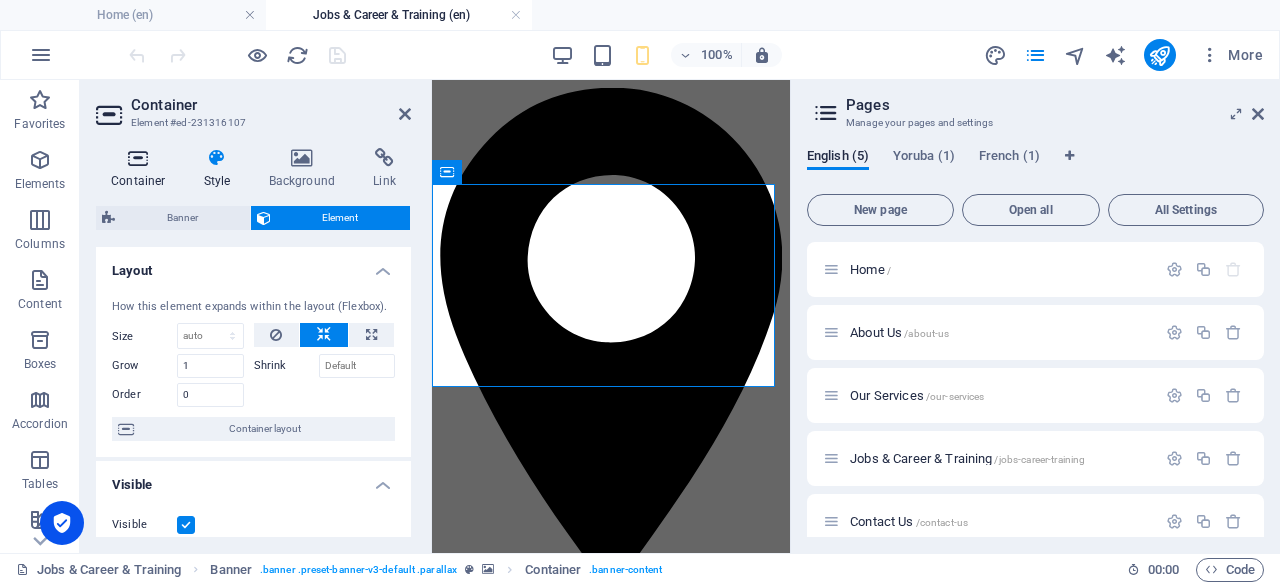 click on "Container" at bounding box center (142, 169) 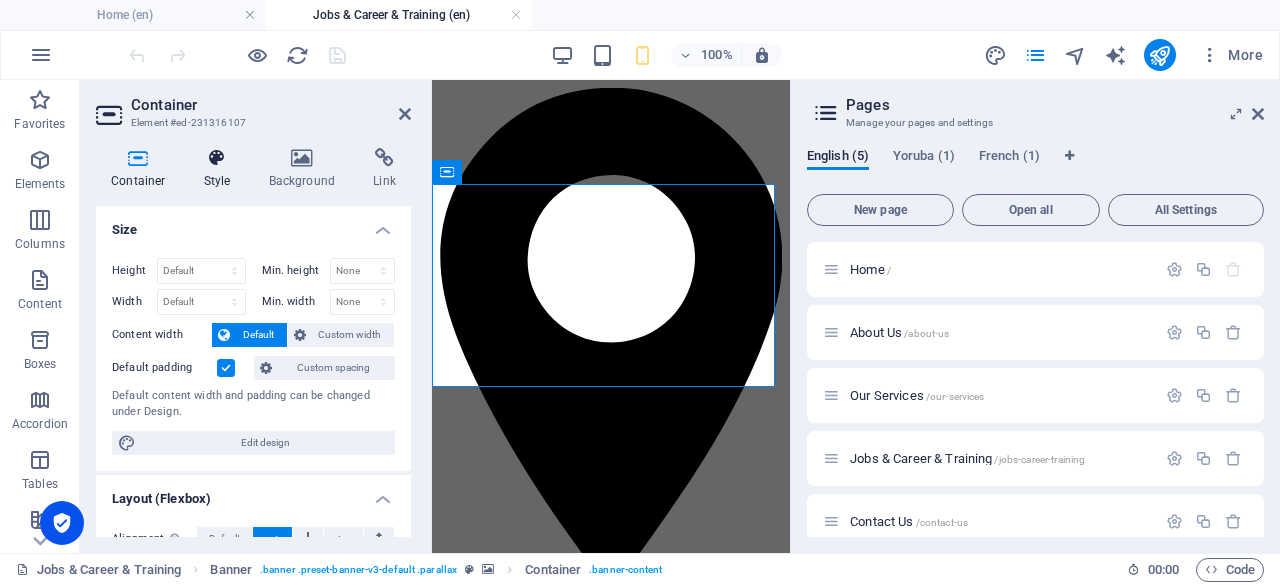 click on "Style" at bounding box center (221, 169) 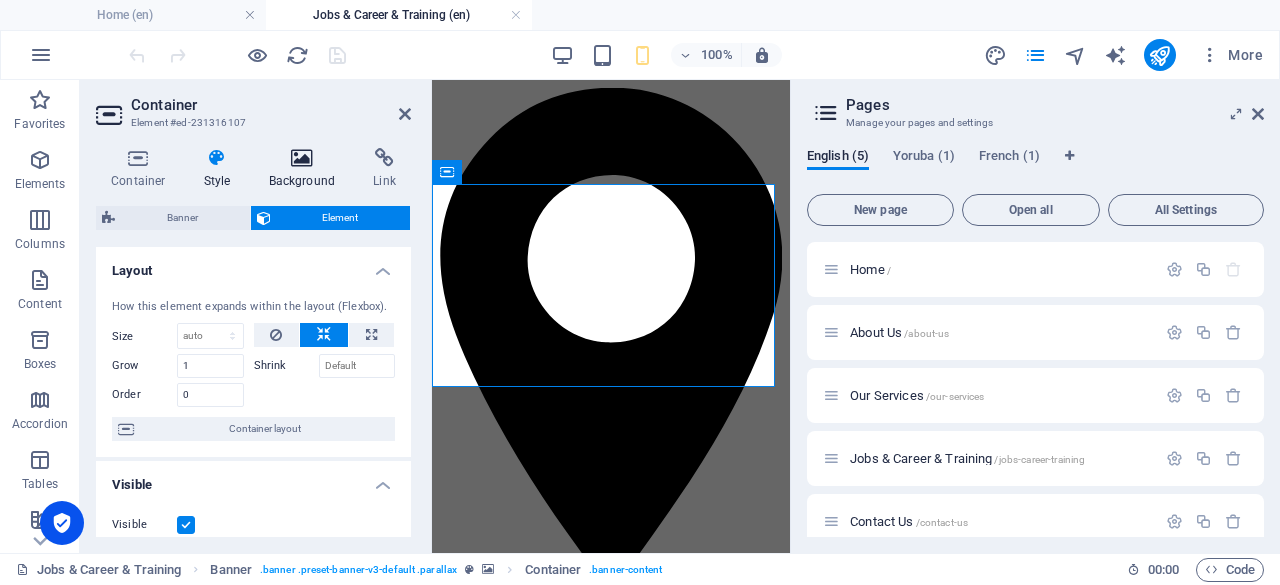 click at bounding box center (302, 158) 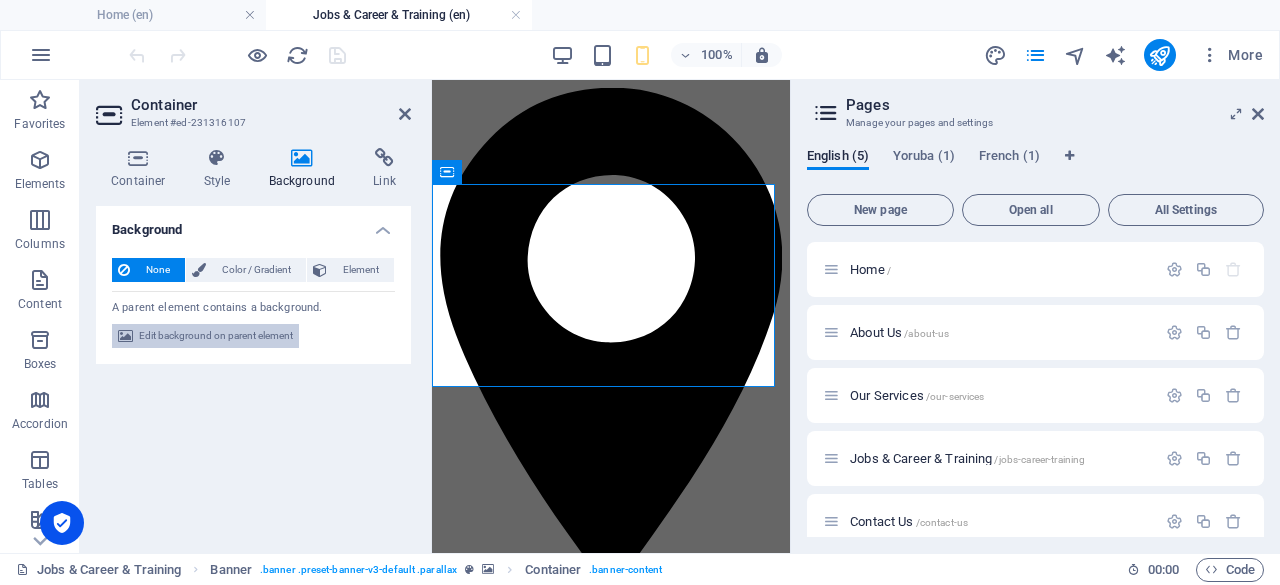 click on "Edit background on parent element" at bounding box center [216, 336] 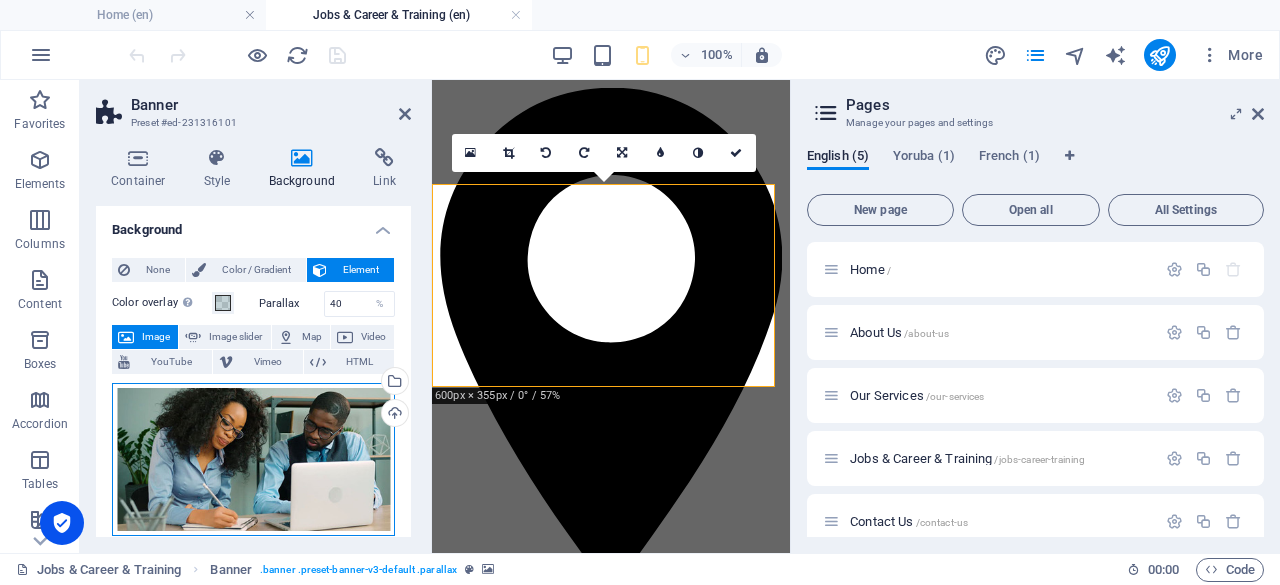 click on "Drag files here, click to choose files or select files from Files or our free stock photos & videos" at bounding box center (253, 459) 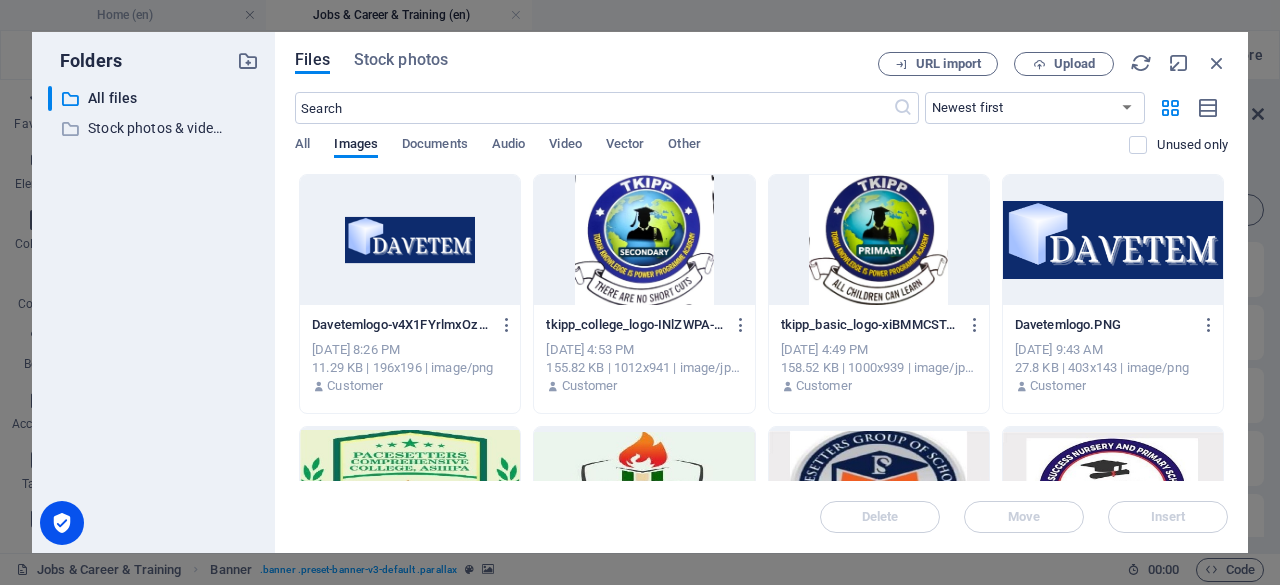 drag, startPoint x: 1229, startPoint y: 188, endPoint x: 1228, endPoint y: 247, distance: 59.008472 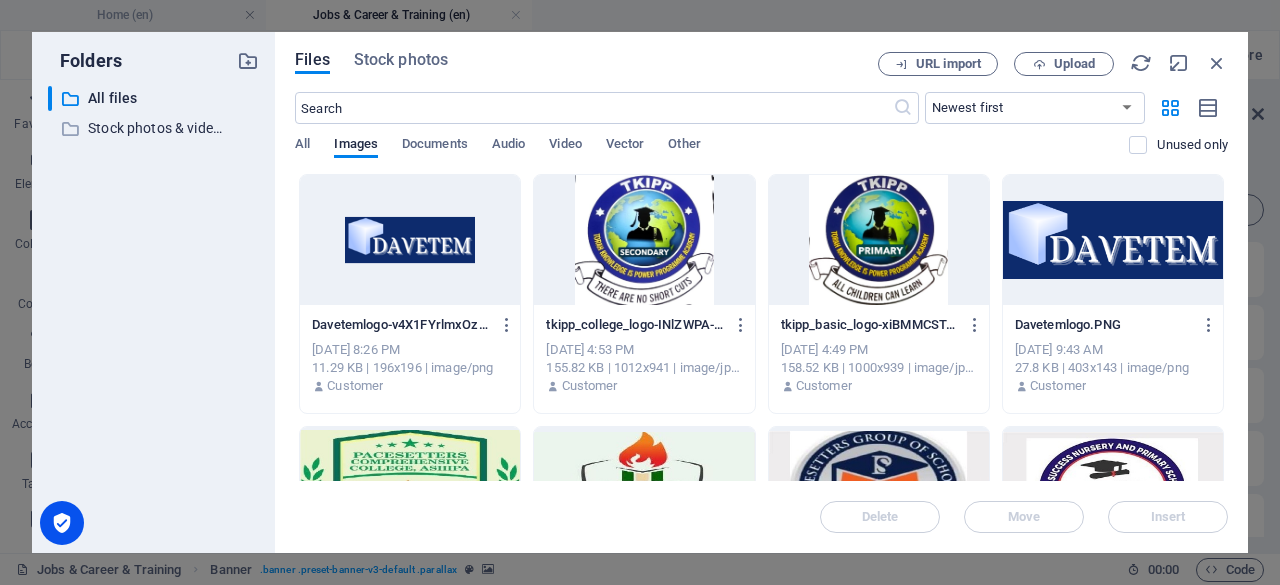 click on "Files Stock photos URL import Upload ​ Newest first Oldest first Name (A-Z) Name (Z-A) Size (0-9) Size (9-0) Resolution (0-9) Resolution (9-0) All Images Documents Audio Video Vector Other Unused only Drop files here to upload them instantly Davetemlogo-v4X1FYrlmxOzv3Vxt1nQXw.png Davetemlogo-v4X1FYrlmxOzv3Vxt1nQXw.png [DATE] 8:26 PM 11.29 KB | 196x196 | image/png Customer tkipp_college_logo-INlZWPA-4v3HsdRnji8kiA.jpg tkipp_college_logo-INlZWPA-4v3HsdRnji8kiA.jpg [DATE] 4:53 PM 155.82 KB | 1012x941 | image/jpeg Customer tkipp_basic_logo-xiBMMCSTAgCs_vA-y-wl-Q.jpg tkipp_basic_logo-xiBMMCSTAgCs_vA-y-wl-Q.jpg [DATE] 4:49 PM 158.52 KB | 1000x939 | image/jpeg Customer Davetemlogo.PNG Davetemlogo.PNG [DATE] 9:43 AM 27.8 KB | 403x143 | image/png Customer pacecolldaveupload.jpg pacecolldaveupload.jpg [DATE] 11:08 AM 37.14 KB | 376x211 | image/jpeg Customer pacebasdaveupload.jpg pacebasdaveupload.jpg [DATE] 11:07 AM 27.21 KB | 385x209 | image/jpeg Customer pacesetterspartner.jpg" at bounding box center (761, 292) 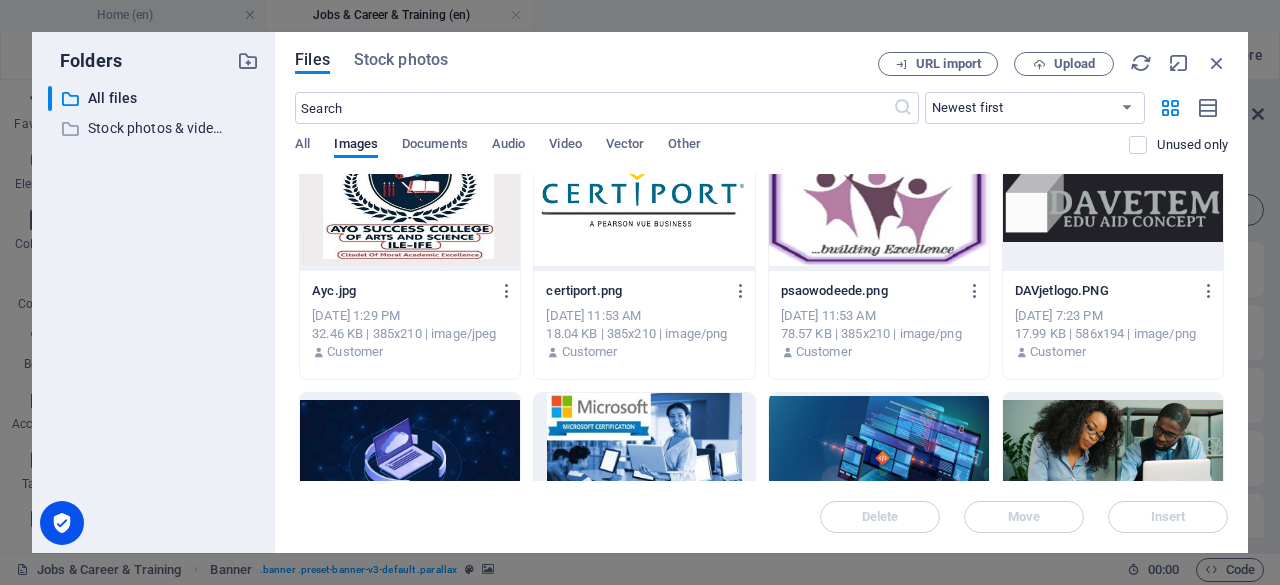scroll, scrollTop: 806, scrollLeft: 0, axis: vertical 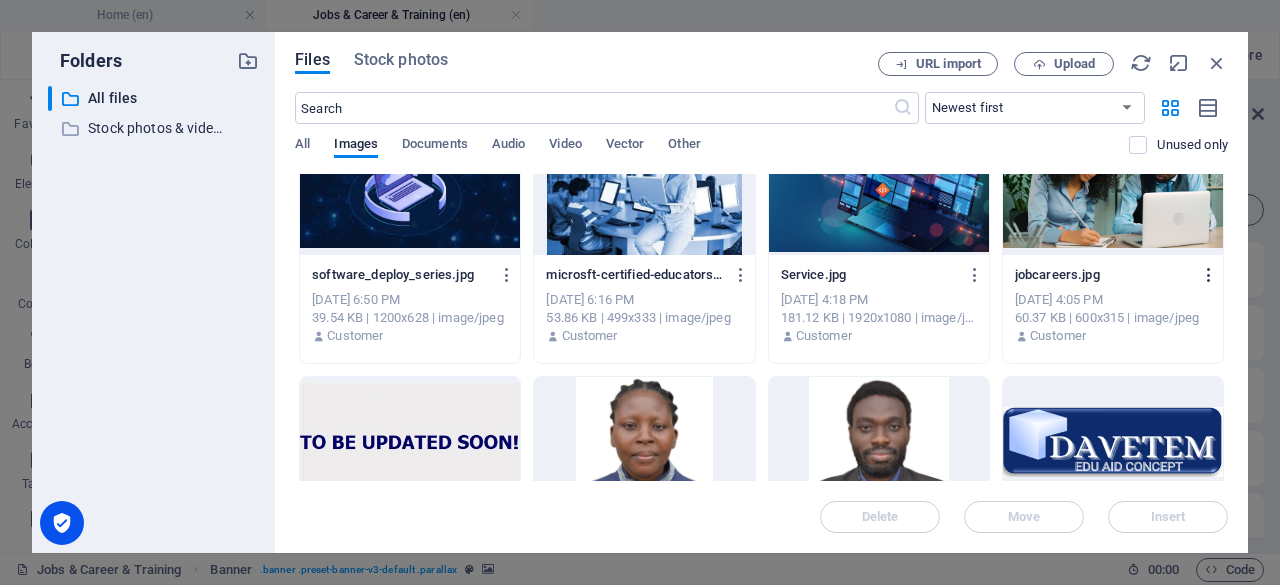 click at bounding box center (1209, 275) 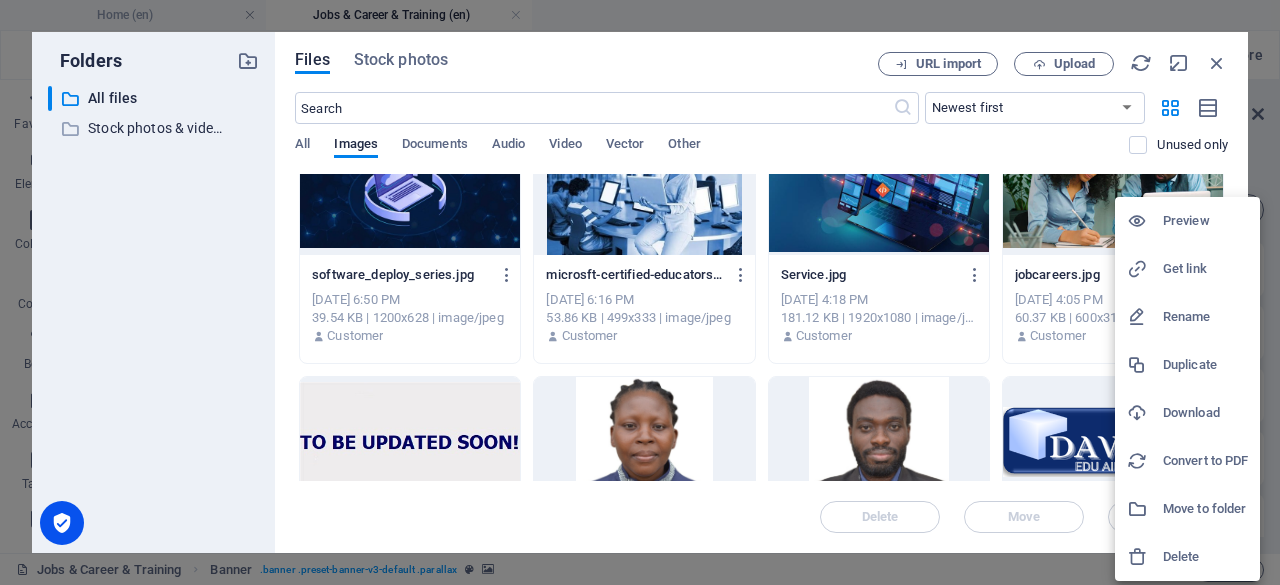 click on "Download" at bounding box center (1205, 413) 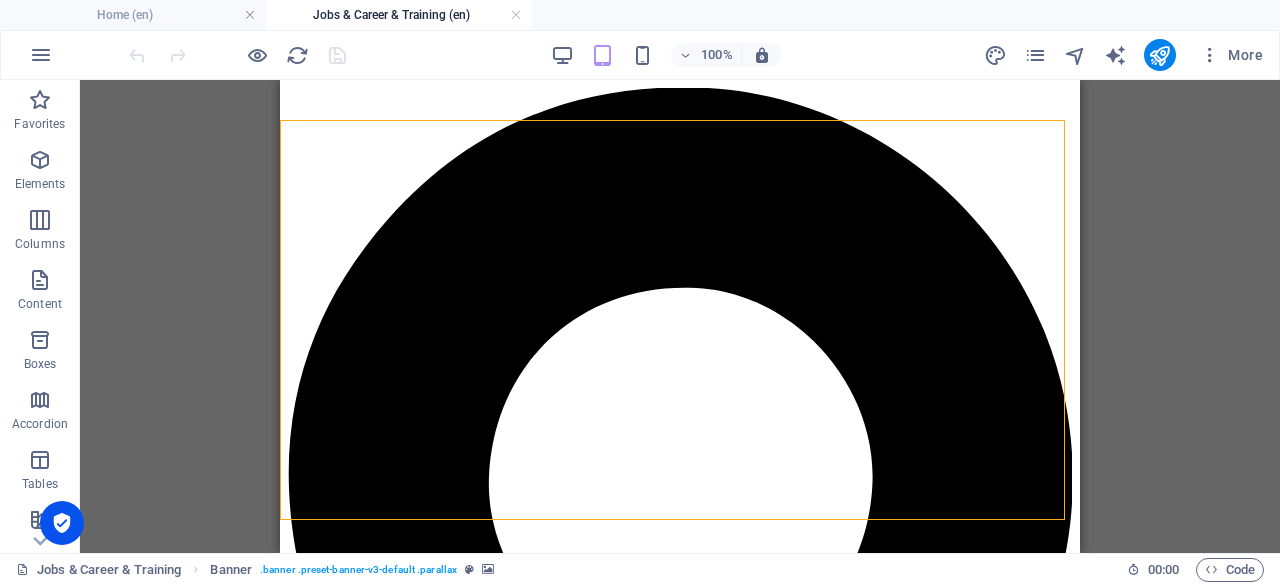 click on "H1   Banner   Banner   Container   Reference" at bounding box center [680, 316] 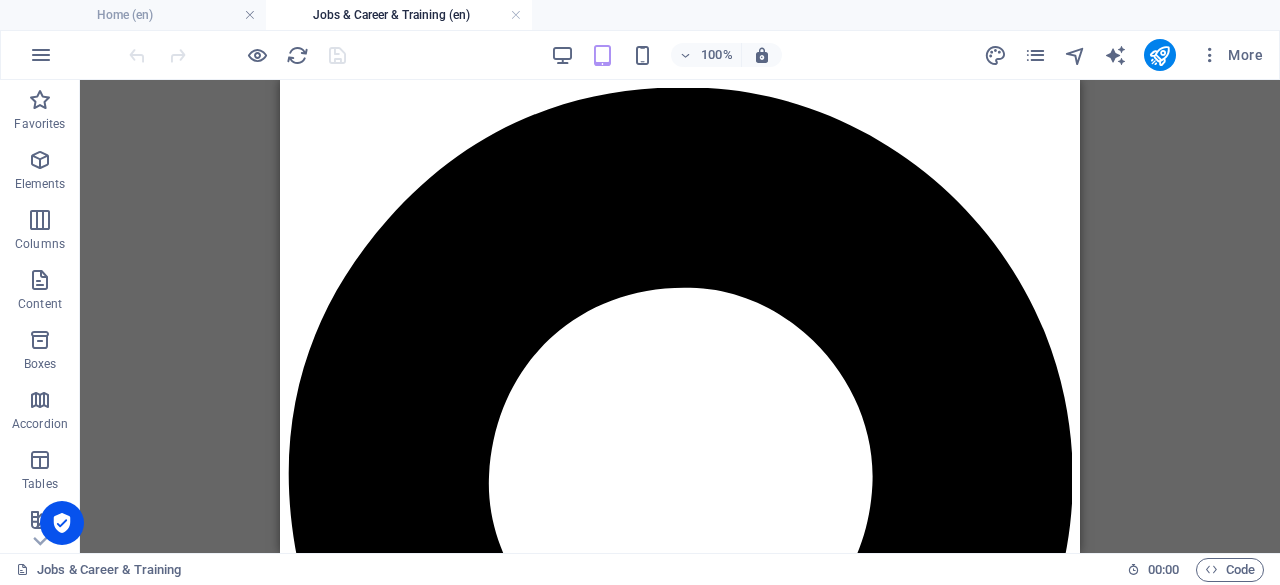 click on "H1   Banner   Banner   Container   Reference" at bounding box center [680, 316] 